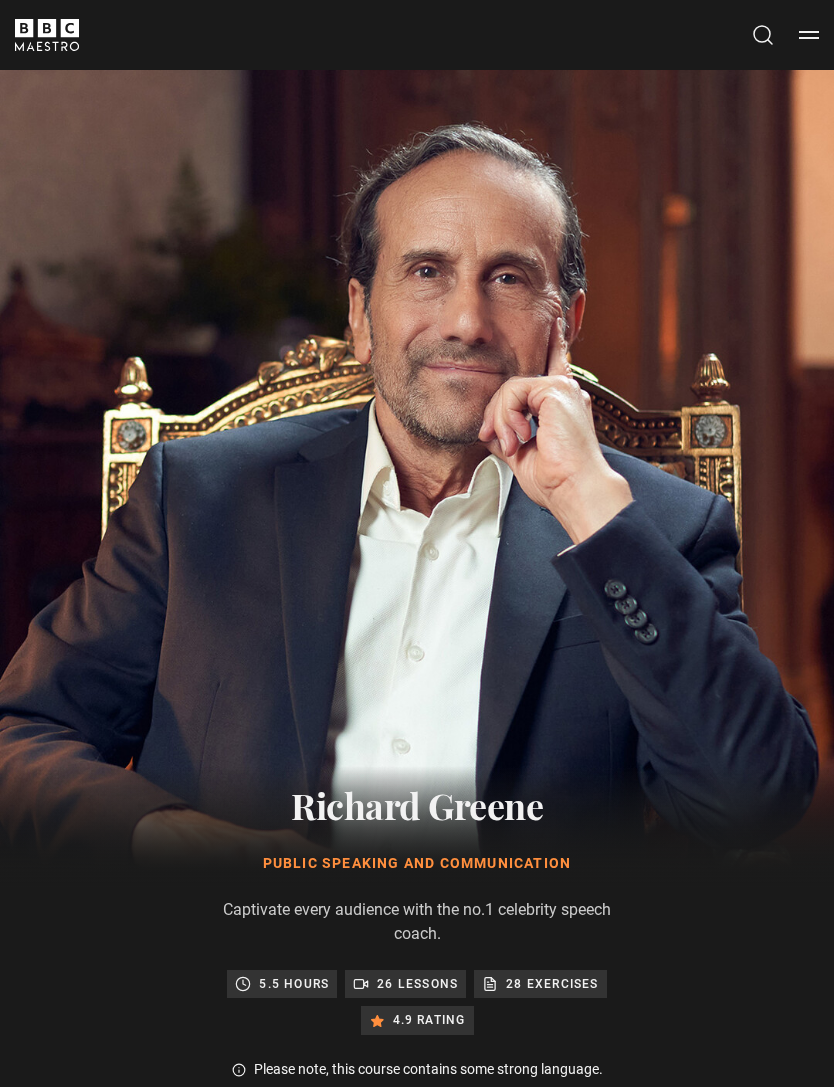 scroll, scrollTop: 1256, scrollLeft: 0, axis: vertical 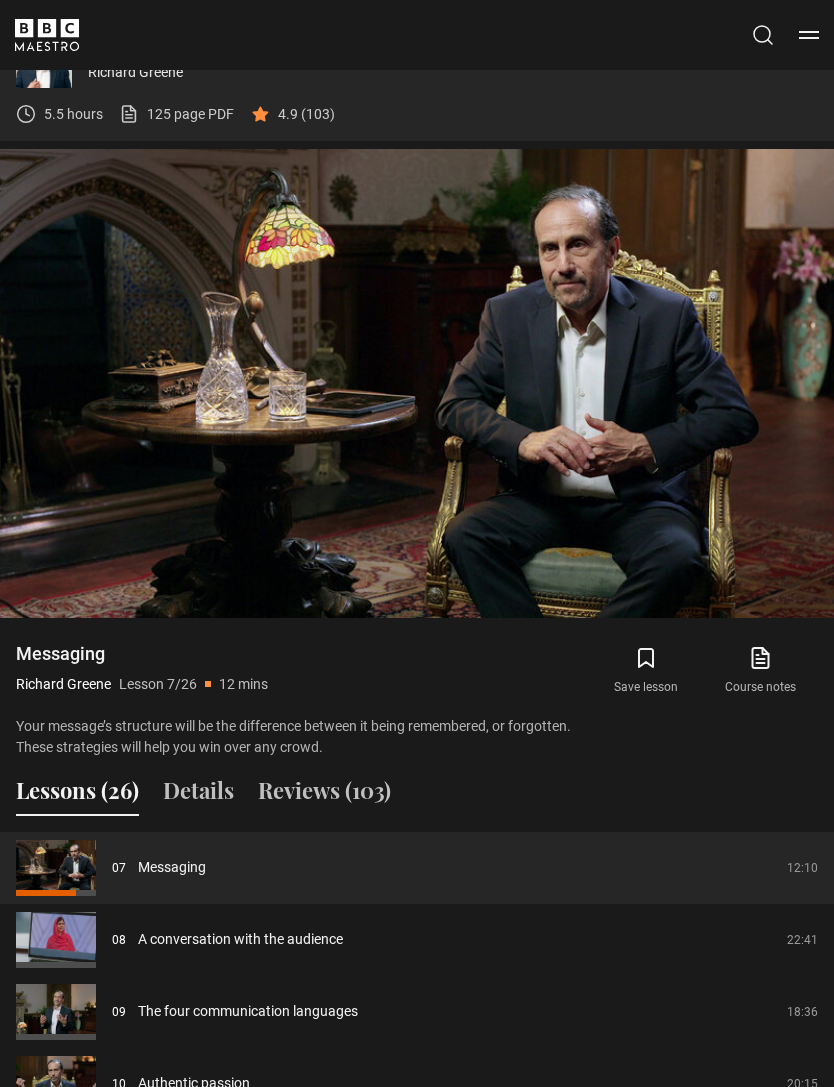click at bounding box center (793, 576) 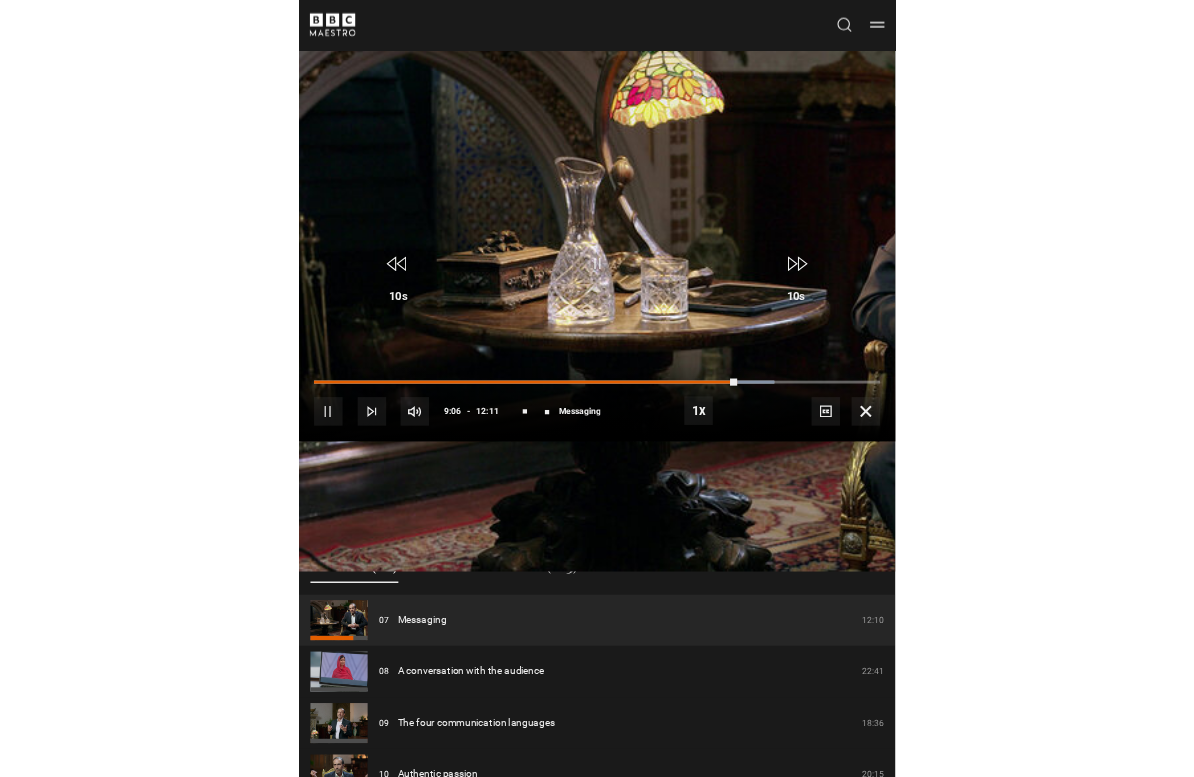 scroll, scrollTop: 24, scrollLeft: 0, axis: vertical 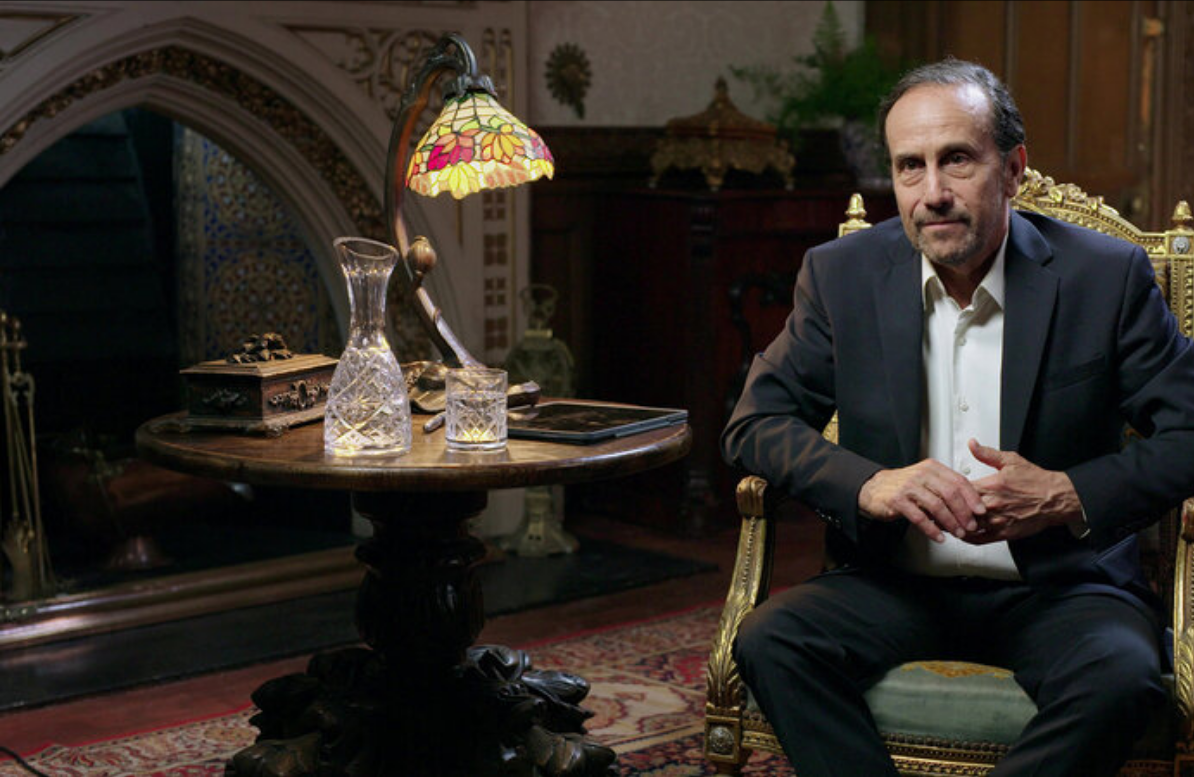 click on "Video Player is loading. Play Lesson Messaging 10s Skip Back 10 seconds Pause 10s Skip Forward 10 seconds Loaded :  82.08% Pause Mute Current Time  9:10 - Duration  12:11
Richard  Greene
Lesson 7
Messaging
1x Playback Rate 2x 1.5x 1x , selected 0.5x Captions captions off , selected English  Captions This is a modal window.
Lesson Completed
Up next
A conversation with the audience
Cancel
Do you want to save this lesson?
Save lesson" at bounding box center (597, 388) 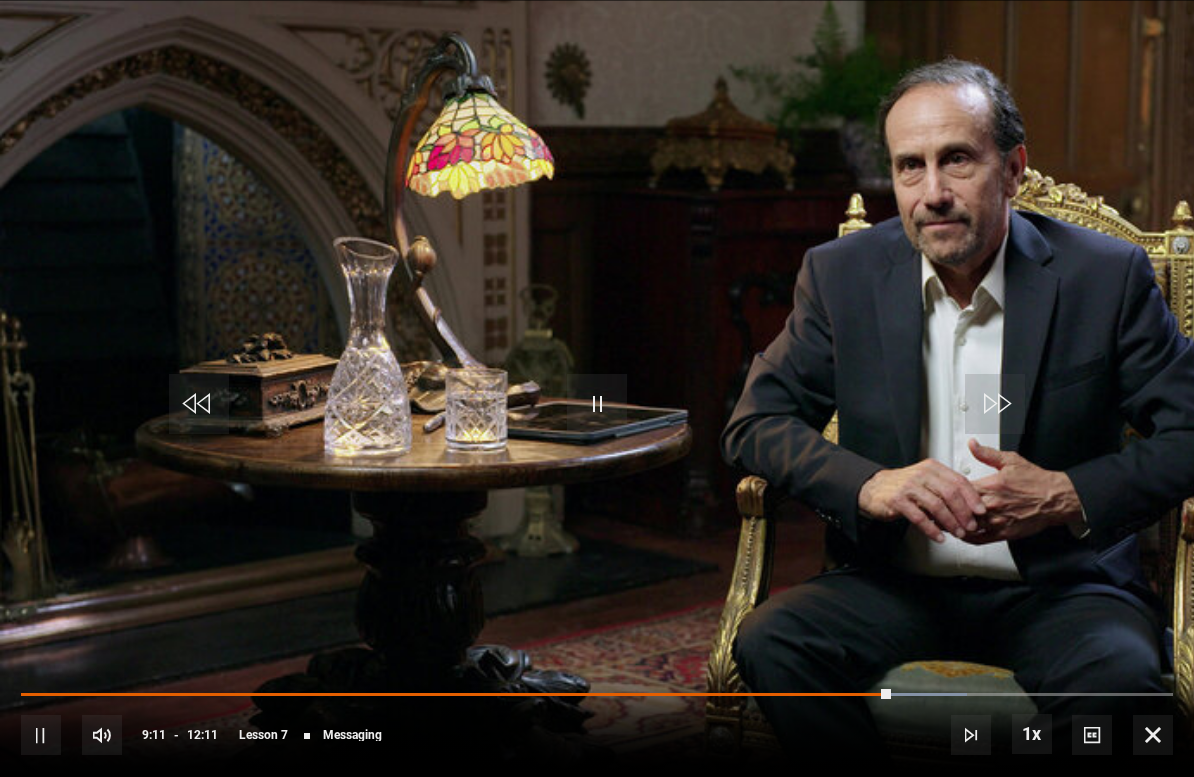 click on "Video Player is loading. Play Lesson Messaging 10s Skip Back 10 seconds Pause 10s Skip Forward 10 seconds Loaded :  82.08% Pause Mute Current Time  9:11 - Duration  12:11
Richard  Greene
Lesson 7
Messaging
1x Playback Rate 2x 1.5x 1x , selected 0.5x Captions captions off , selected English  Captions This is a modal window.
Lesson Completed
Up next
A conversation with the audience
Cancel
Do you want to save this lesson?
Save lesson" at bounding box center (597, 388) 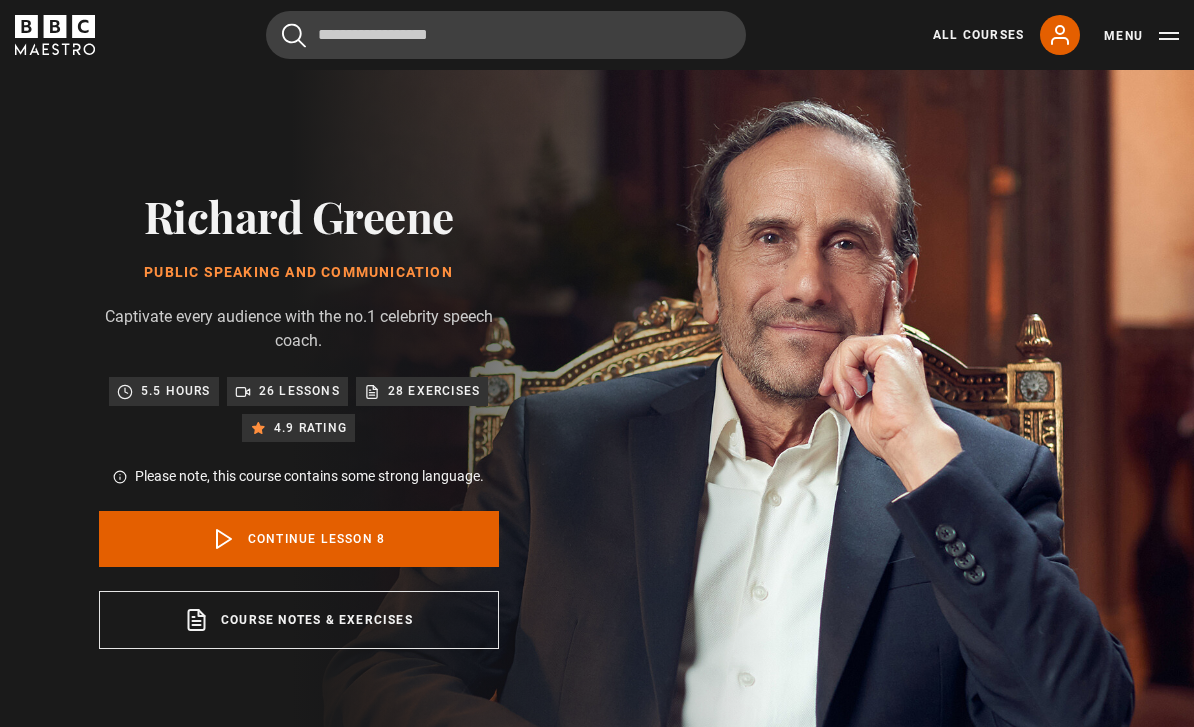 scroll, scrollTop: 1092, scrollLeft: 0, axis: vertical 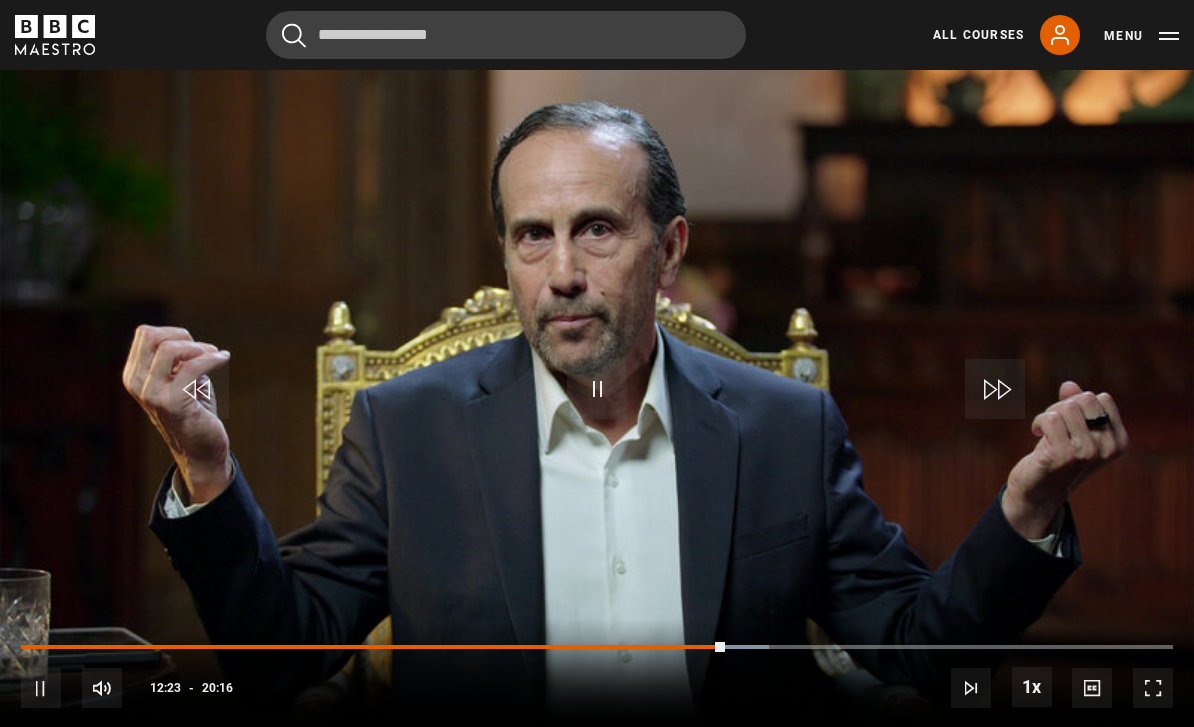 click on "Video Player is loading. Play Lesson Authentic passion 10s Skip Back 10 seconds Pause 10s Skip Forward 10 seconds Loaded :  64.96% Pause Mute Current Time  12:23 - Duration  20:16
Richard  Greene
Lesson 10
Authentic passion
1x Playback Rate 2x 1.5x 1x , selected 0.5x Captions captions off , selected English  Captions This is a modal window.
Lesson Completed
Up next
Mastering the seven secrets
Cancel
Do you want to save this lesson?
Save lesson
Rewatch" at bounding box center [597, 394] 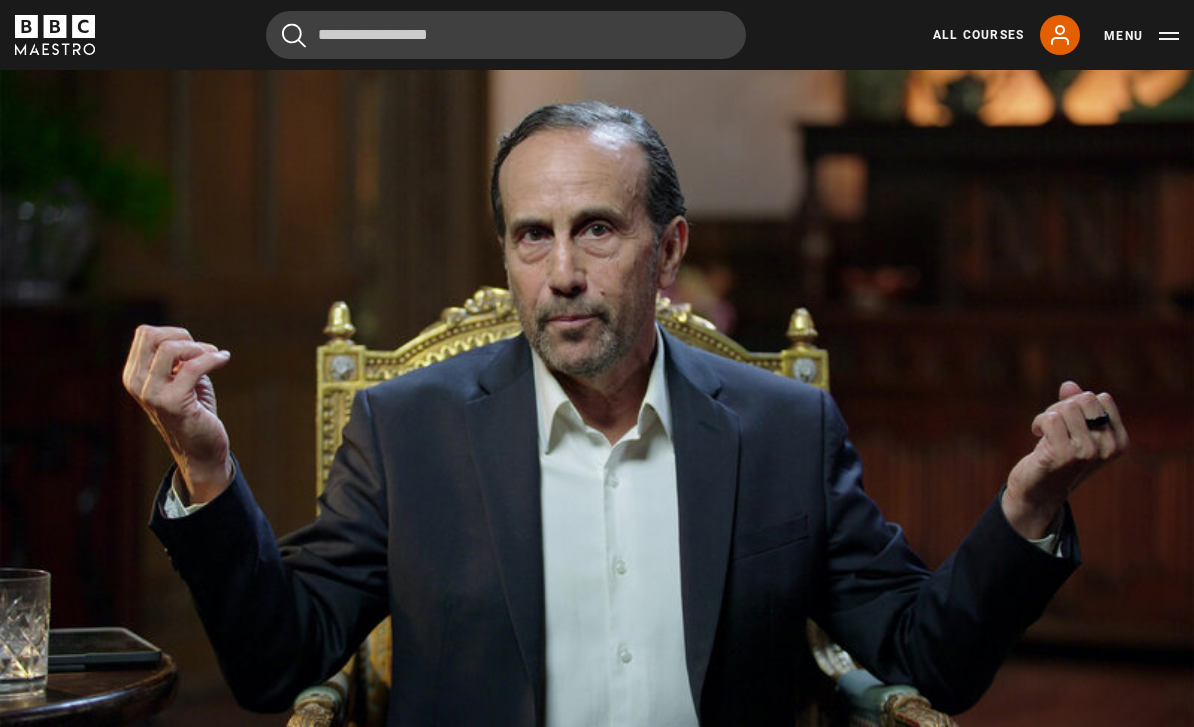click on "Video Player is loading. Play Lesson Authentic passion 10s Skip Back 10 seconds Pause 10s Skip Forward 10 seconds Loaded :  65.37% Pause Mute Current Time  12:29 - Duration  20:16
Richard  Greene
Lesson 10
Authentic passion
1x Playback Rate 2x 1.5x 1x , selected 0.5x Captions captions off , selected English  Captions This is a modal window.
Lesson Completed
Up next
Mastering the seven secrets
Cancel
Do you want to save this lesson?
Save lesson
Rewatch" at bounding box center (597, 394) 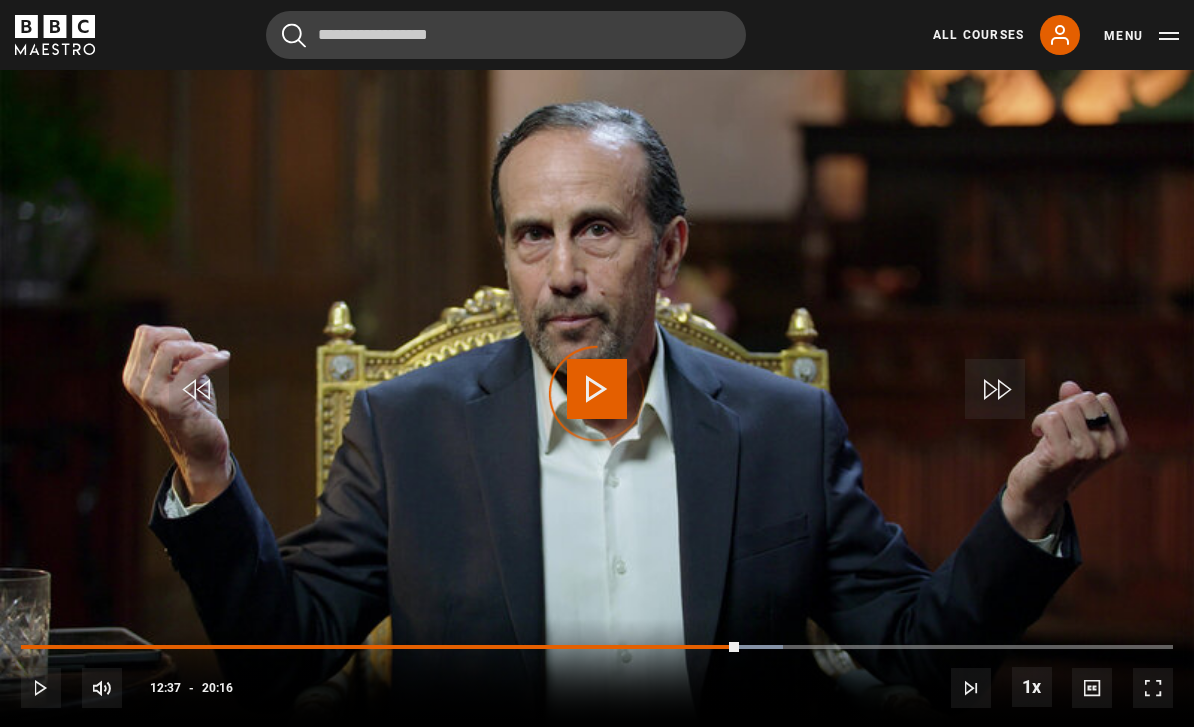 click at bounding box center (380, 647) 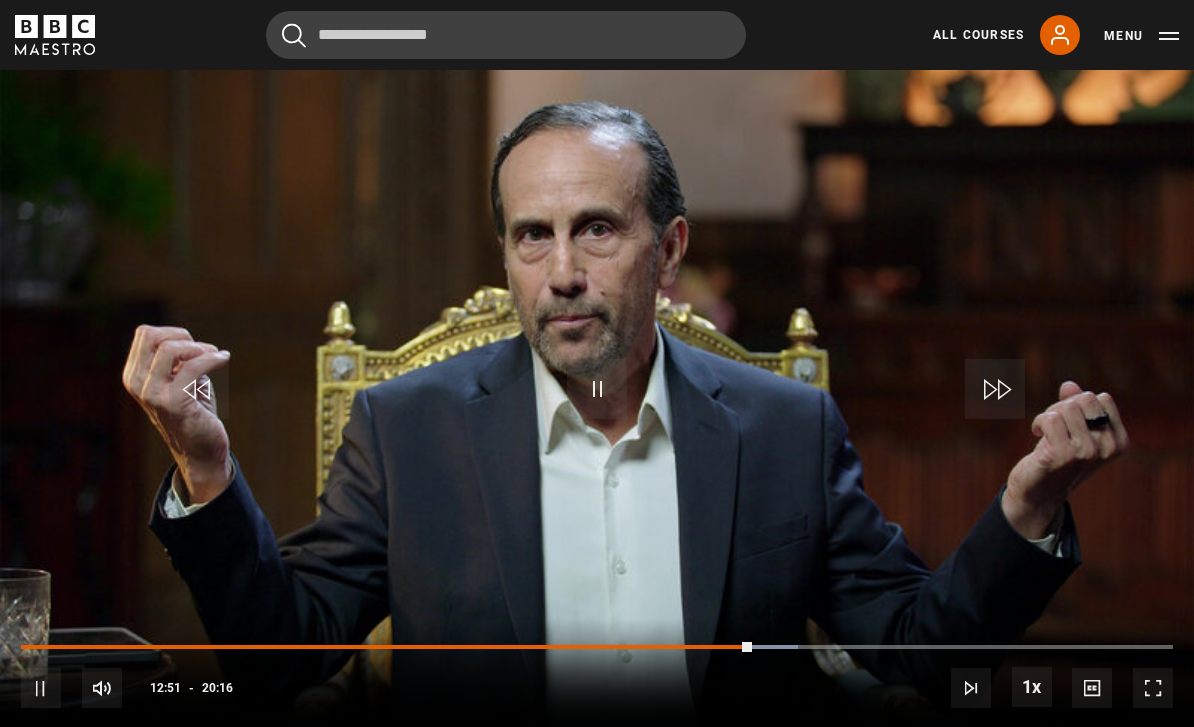 click on "10s Skip Back 10 seconds Pause 10s Skip Forward 10 seconds Loaded :  67.43% Pause Mute Current Time  12:51 - Duration  20:16
Richard  Greene
Lesson 10
Authentic passion
1x Playback Rate 2x 1.5x 1x , selected 0.5x Captions captions off , selected English  Captions" at bounding box center [597, 674] 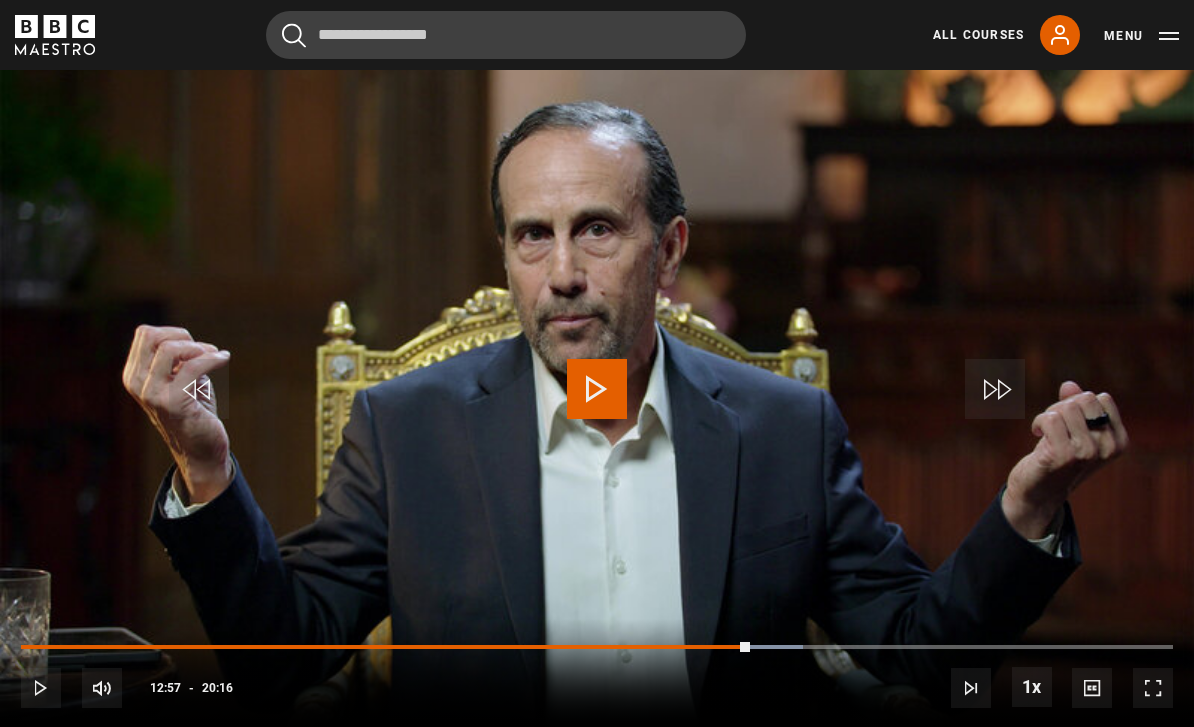 click at bounding box center [385, 647] 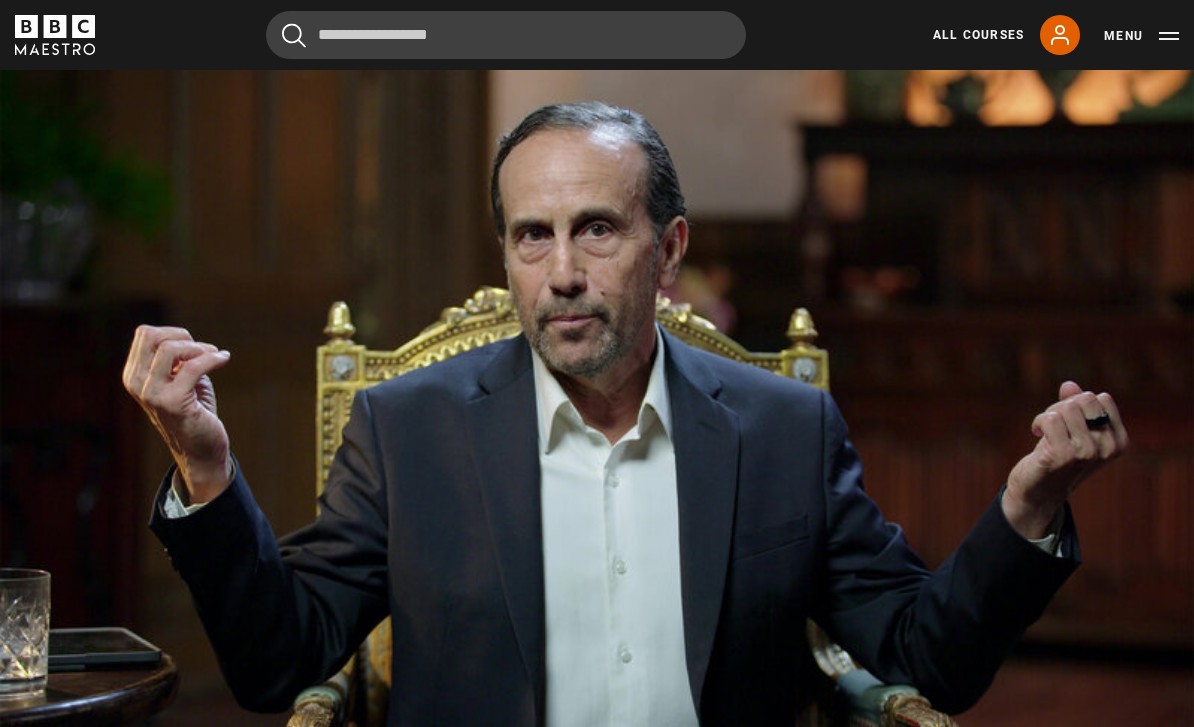 click on "Video Player is loading. Play Lesson Authentic passion 10s Skip Back 10 seconds Pause 10s Skip Forward 10 seconds Loaded :  68.07% Pause Mute Current Time  13:01 - Duration  20:16
Richard  Greene
Lesson 10
Authentic passion
1x Playback Rate 2x 1.5x 1x , selected 0.5x Captions captions off , selected English  Captions This is a modal window.
Lesson Completed
Up next
Mastering the seven secrets
Cancel
Do you want to save this lesson?
Save lesson
Rewatch" at bounding box center [597, 394] 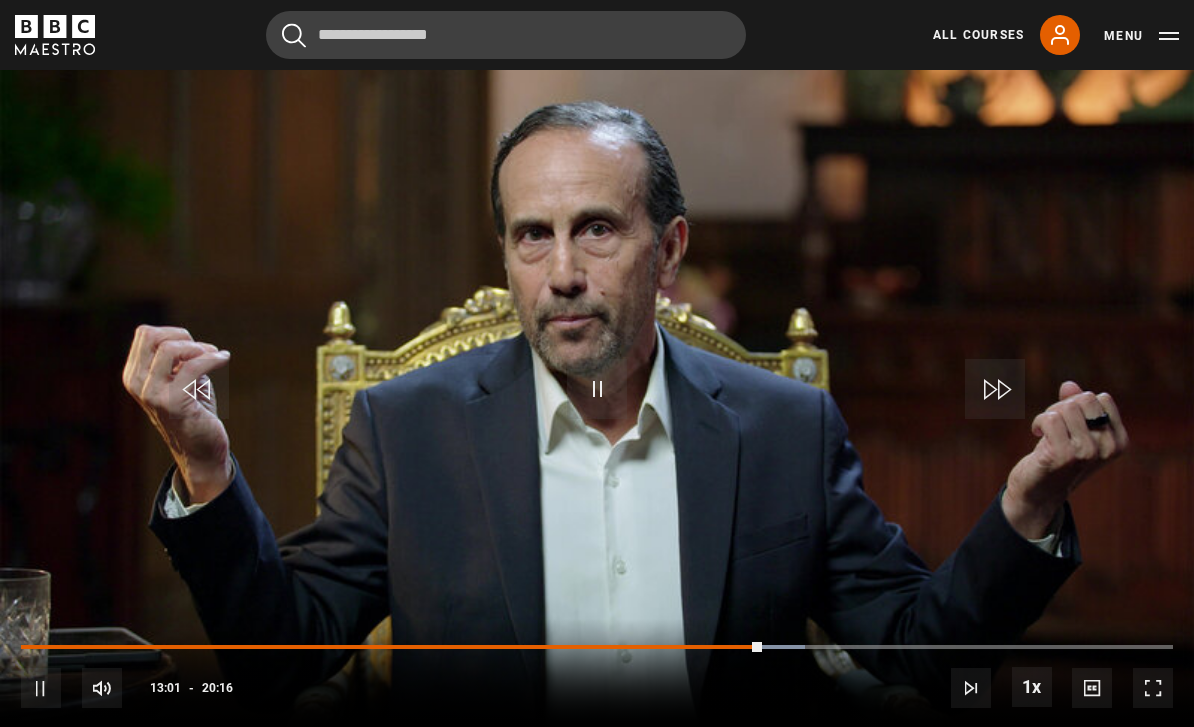 click on "10s Skip Back 10 seconds Pause 10s Skip Forward 10 seconds Loaded :  68.07% Pause Mute Current Time  13:01 - Duration  20:16
Richard  Greene
Lesson 10
Authentic passion
1x Playback Rate 2x 1.5x 1x , selected 0.5x Captions captions off , selected English  Captions" at bounding box center [597, 674] 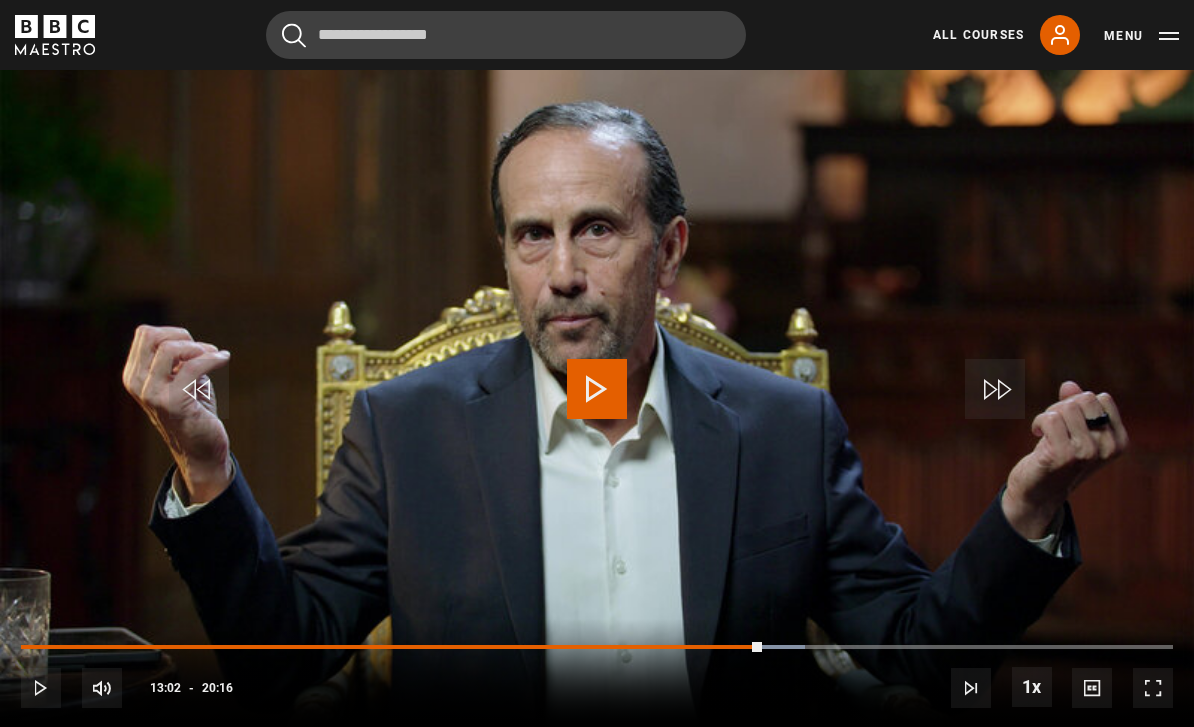 click at bounding box center (391, 647) 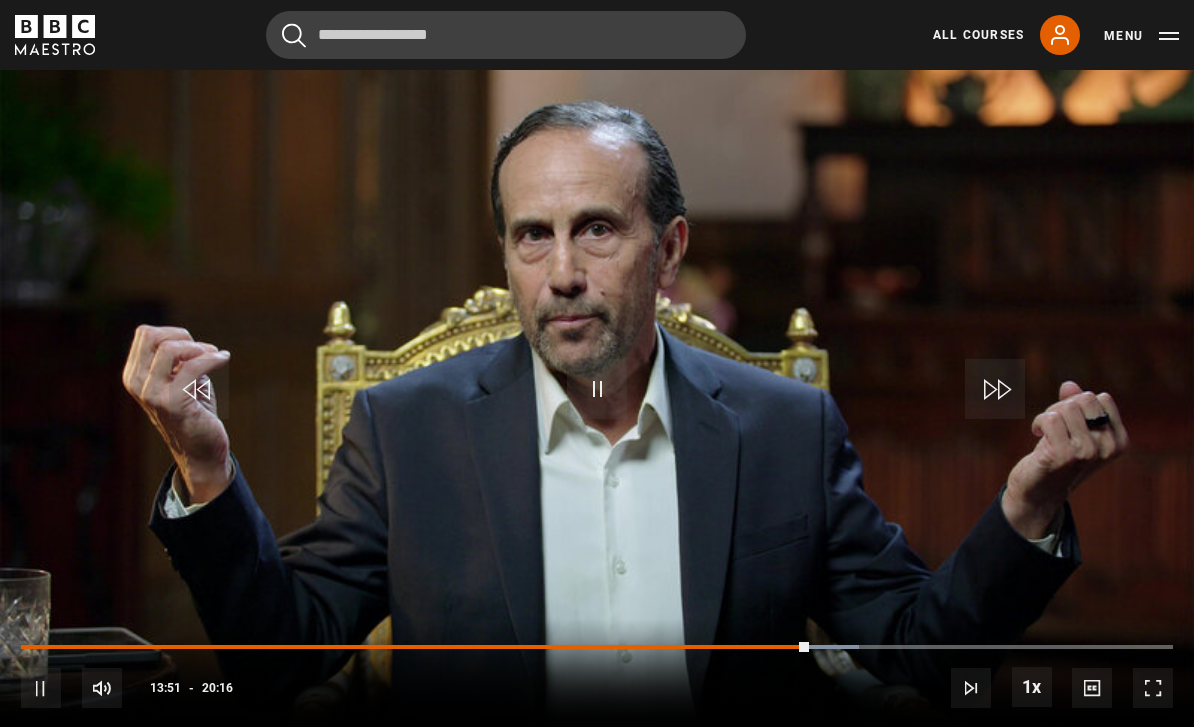 click on "Video Player is loading. Play Lesson Authentic passion 10s Skip Back 10 seconds Pause 10s Skip Forward 10 seconds Loaded :  72.75% Pause Mute Current Time  13:51 - Duration  20:16
Richard  Greene
Lesson 10
Authentic passion
1x Playback Rate 2x 1.5x 1x , selected 0.5x Captions captions off , selected English  Captions This is a modal window.
Lesson Completed
Up next
Mastering the seven secrets
Cancel
Do you want to save this lesson?
Save lesson
Rewatch" at bounding box center [597, 394] 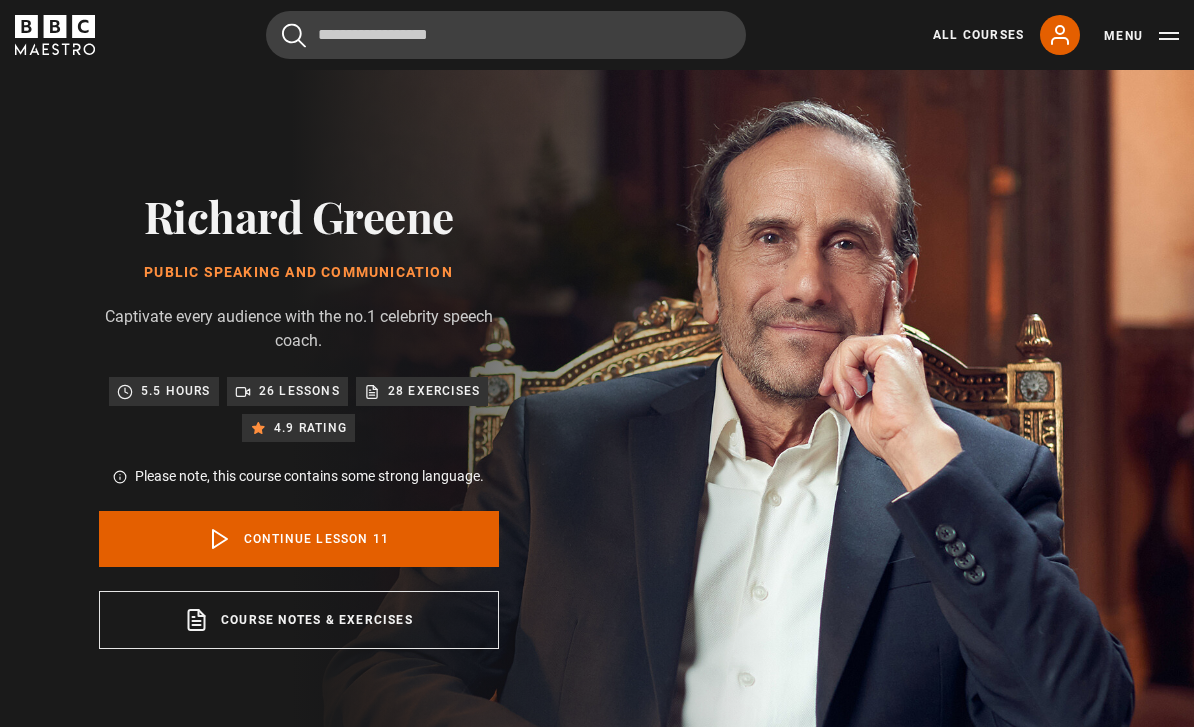 scroll, scrollTop: 801, scrollLeft: 0, axis: vertical 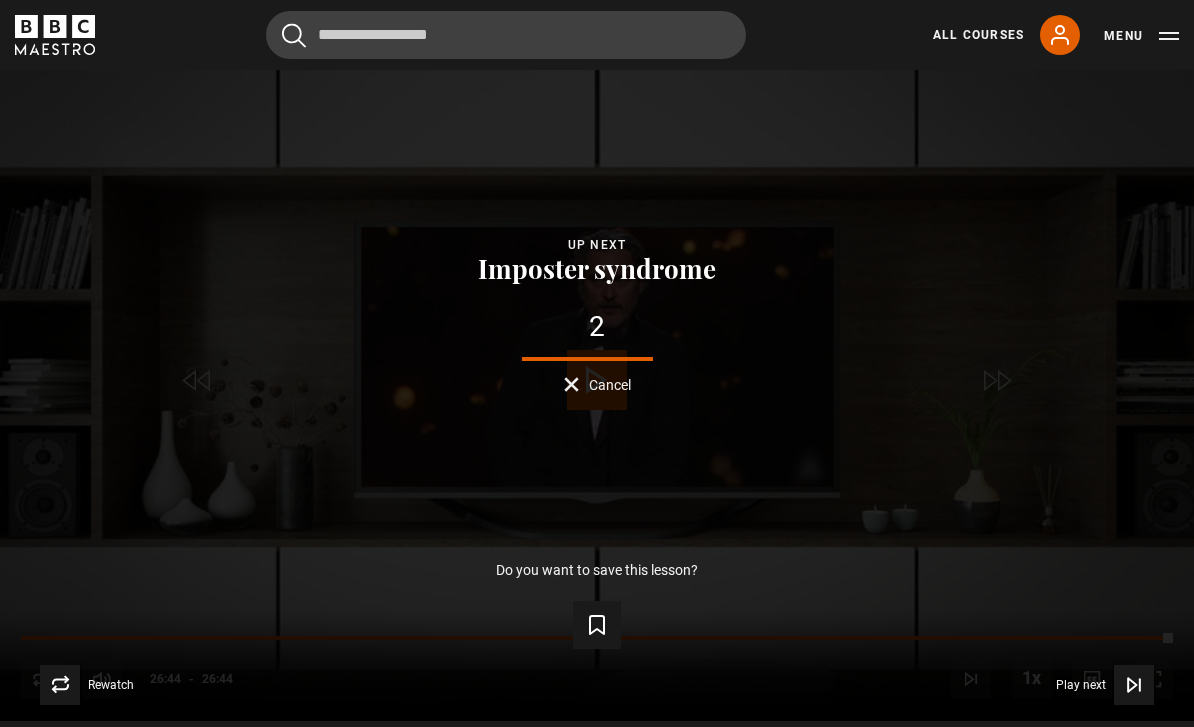 click on "Lesson Completed
Up next
Imposter syndrome
2
Cancel
Do you want to save this lesson?
Save lesson
Rewatch
Rewatch
Play next
Play next" at bounding box center [597, 385] 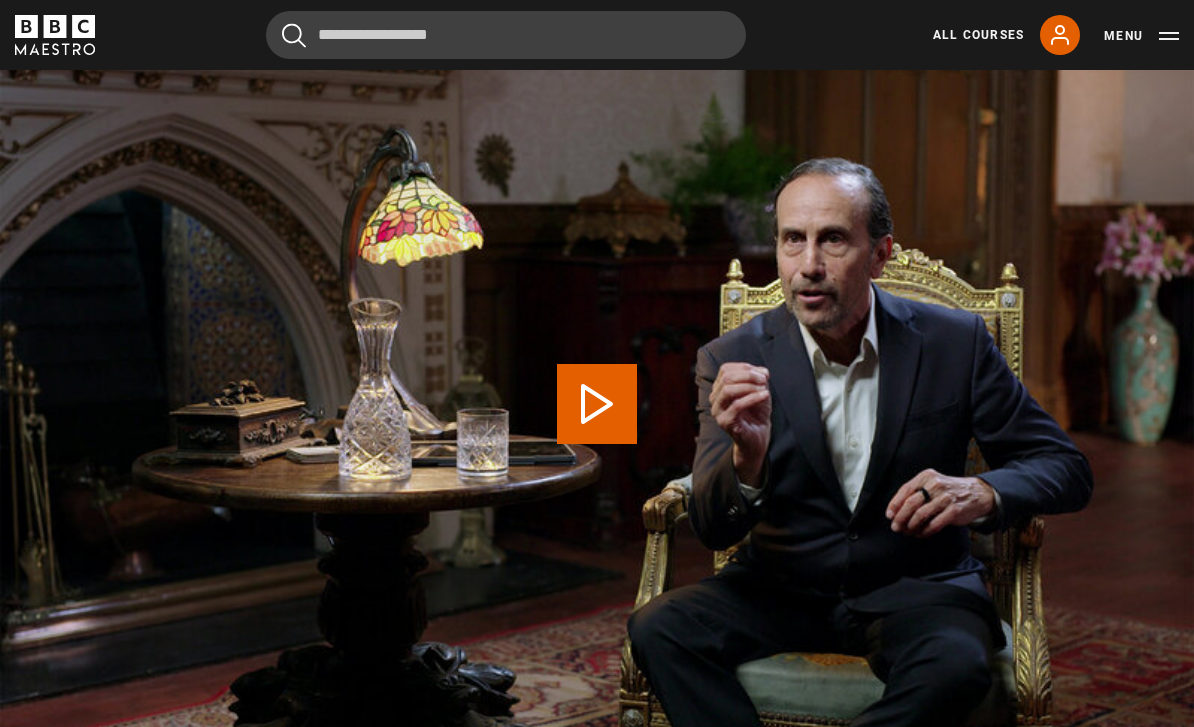scroll, scrollTop: 0, scrollLeft: 0, axis: both 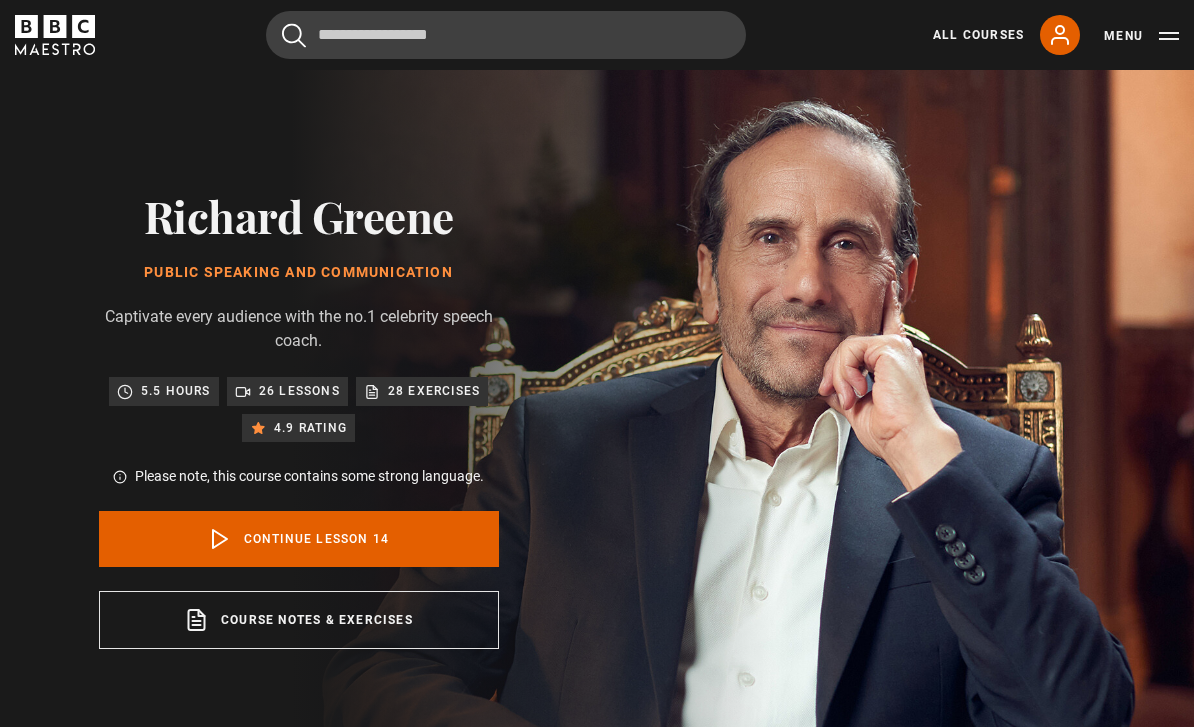 click on "All Courses" at bounding box center [978, 35] 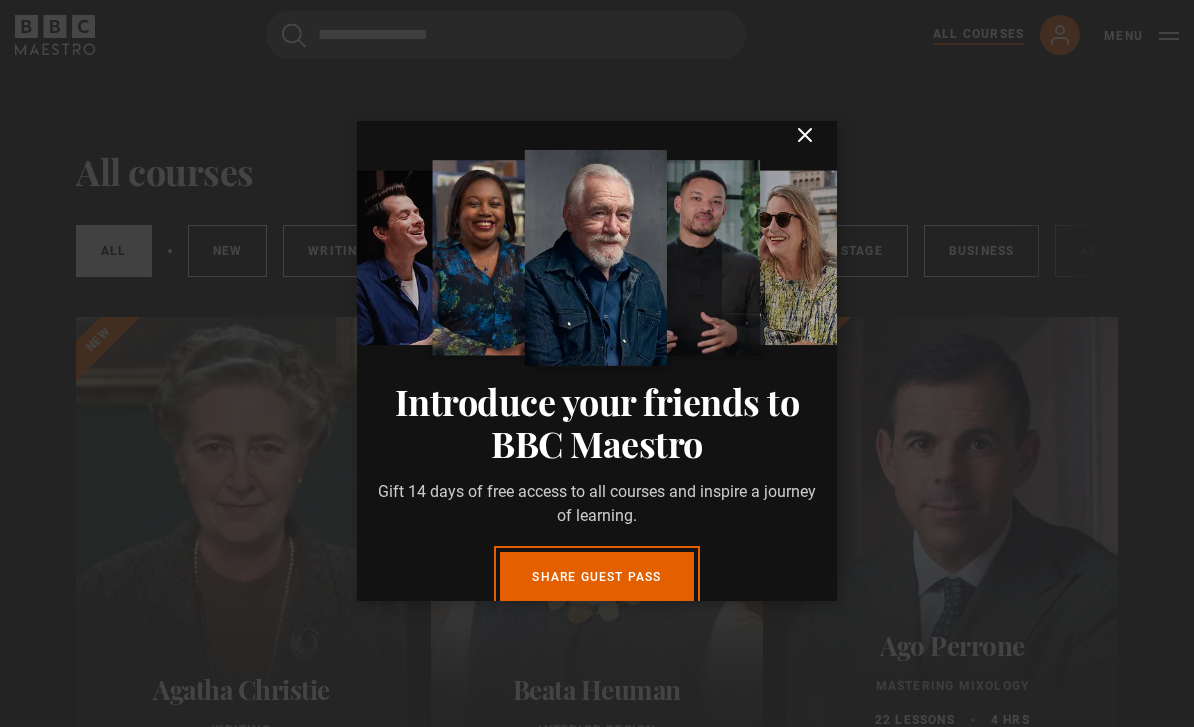 scroll, scrollTop: 0, scrollLeft: 0, axis: both 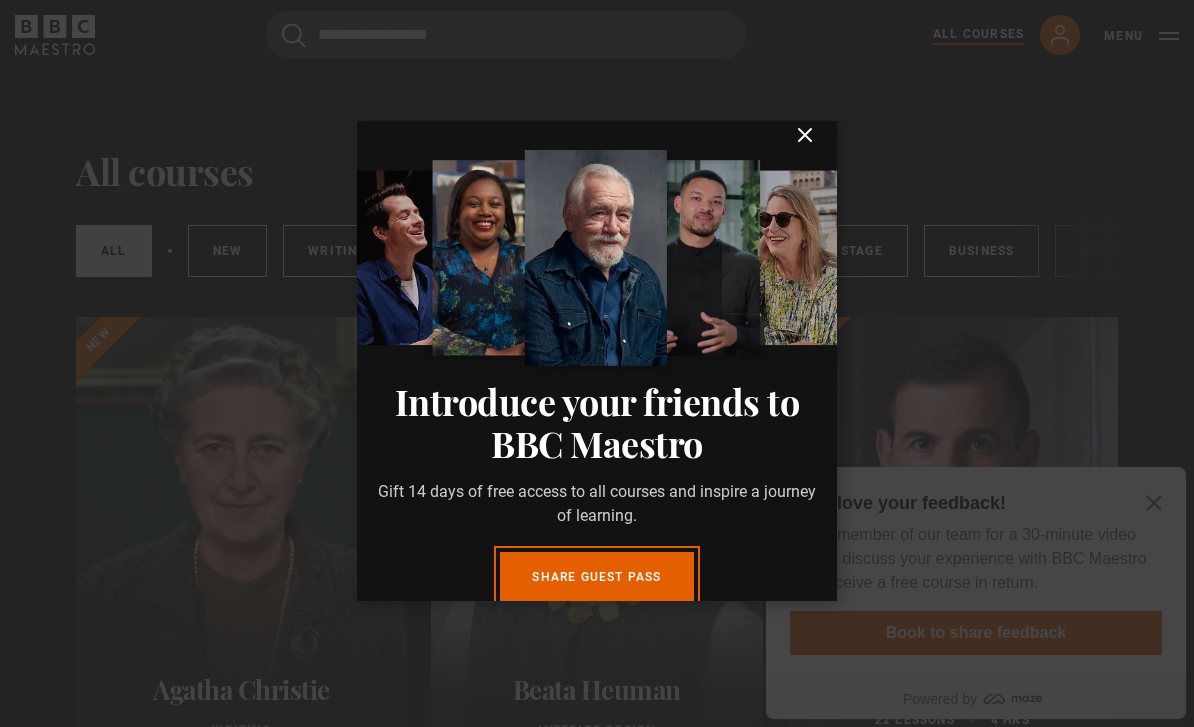 click 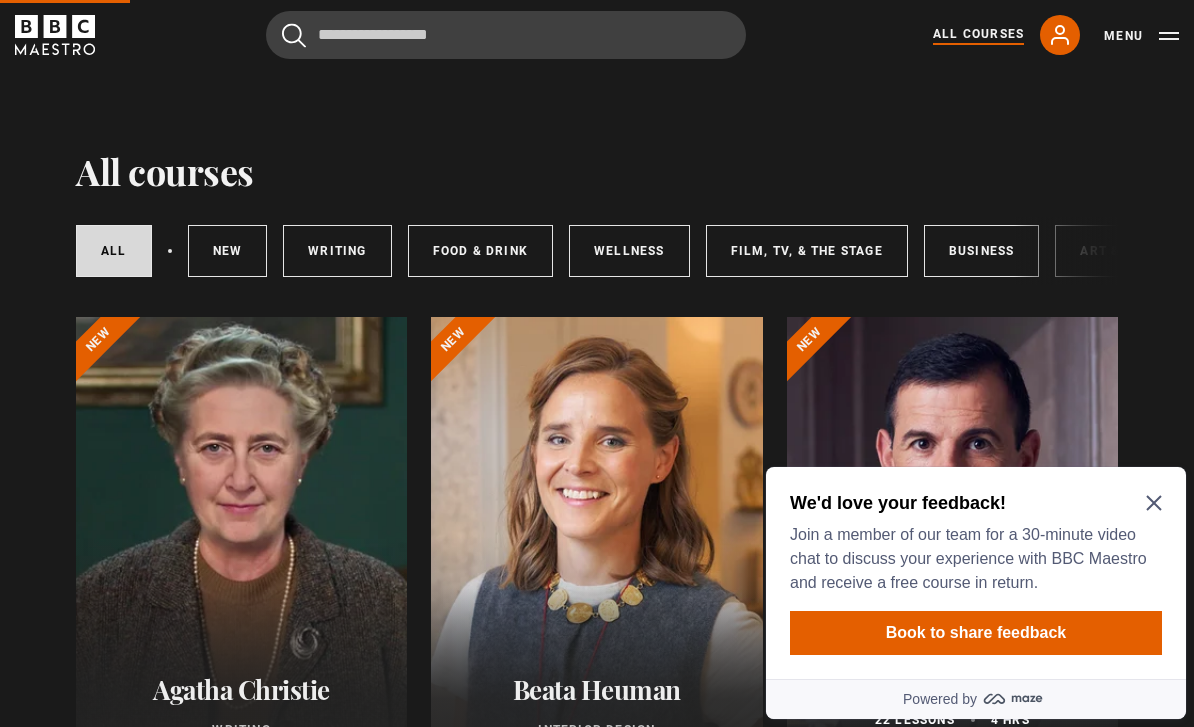 click 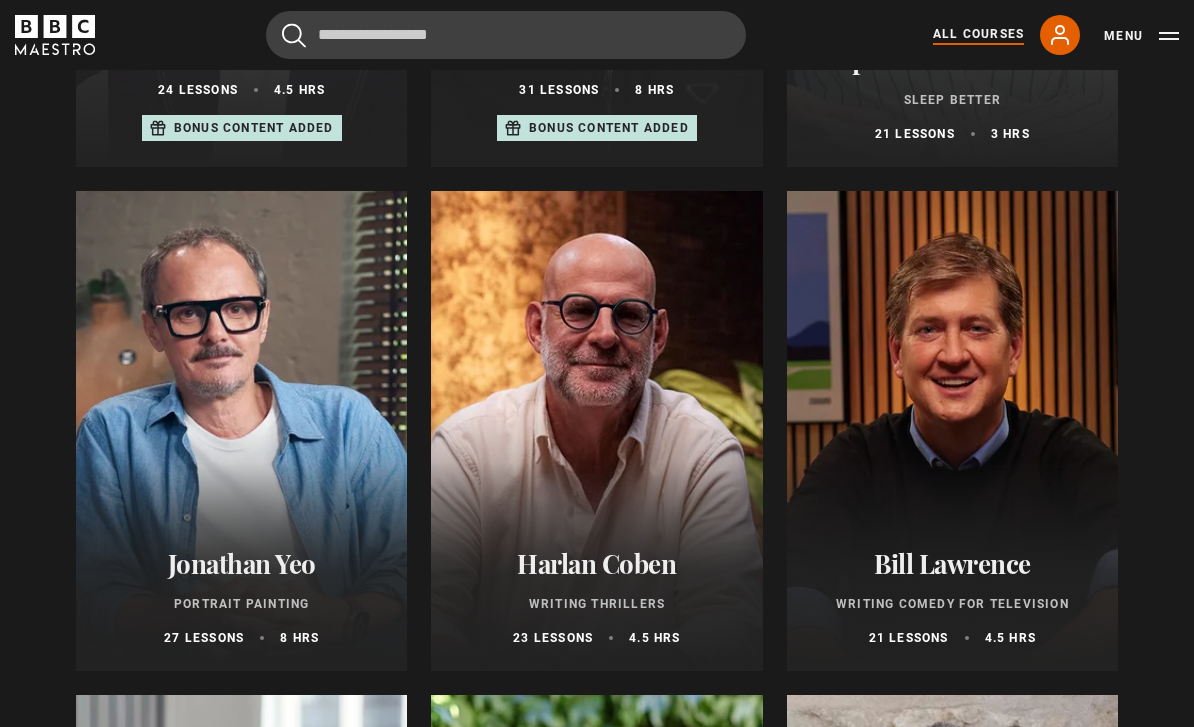 scroll, scrollTop: 1653, scrollLeft: 0, axis: vertical 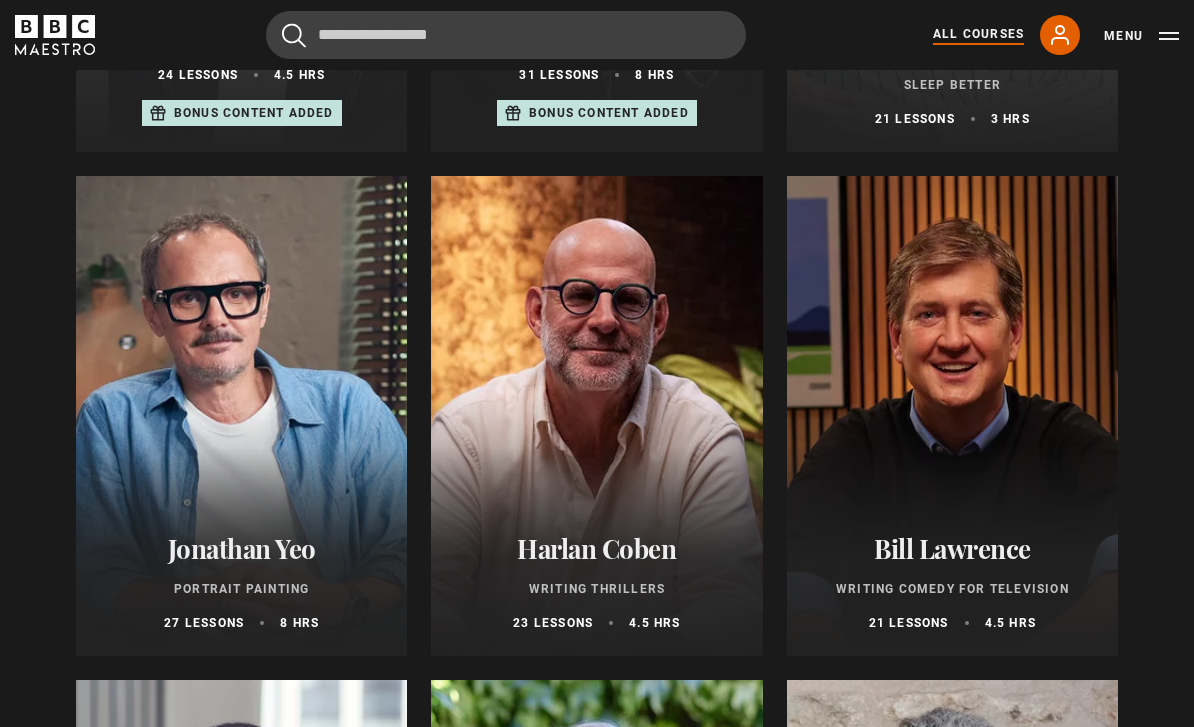 click at bounding box center [241, 416] 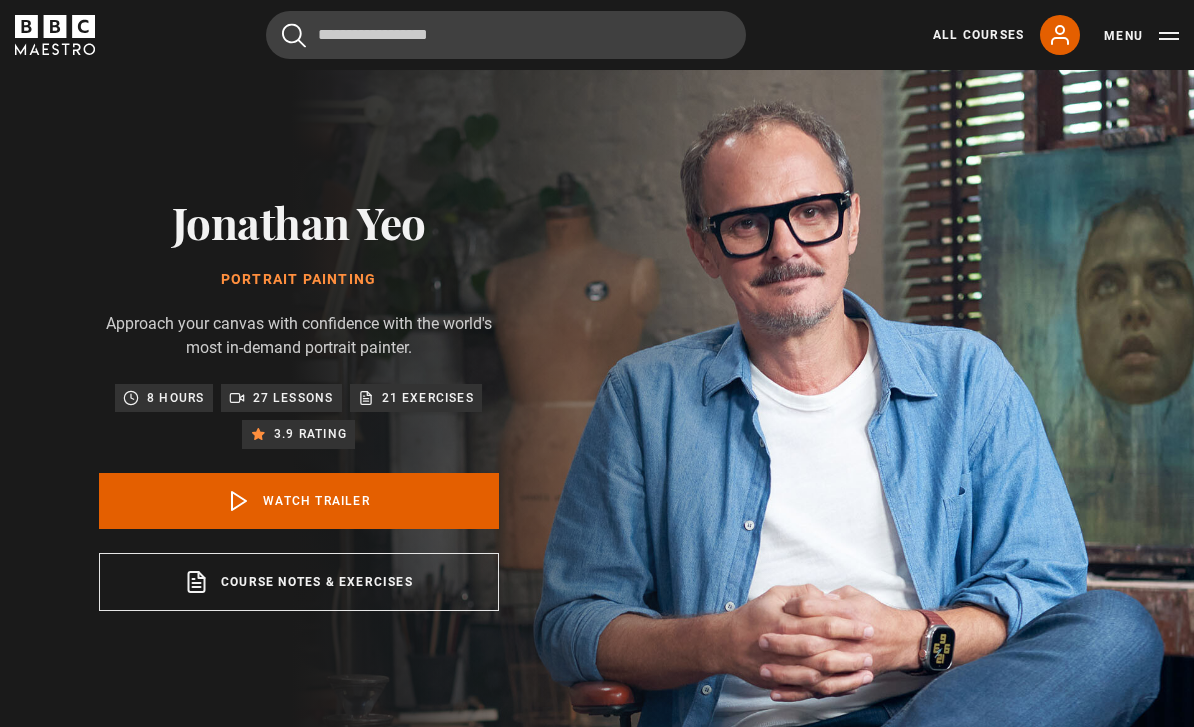 scroll, scrollTop: 0, scrollLeft: 0, axis: both 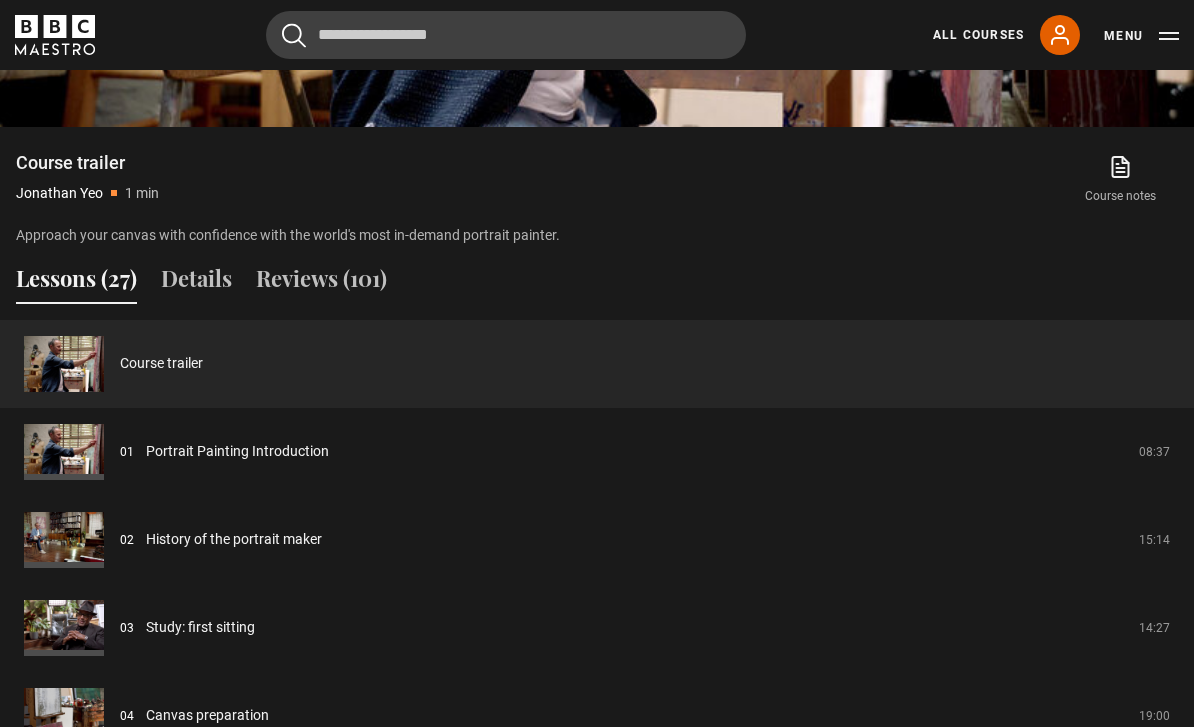 click on "Portrait Painting Introduction" at bounding box center [237, 452] 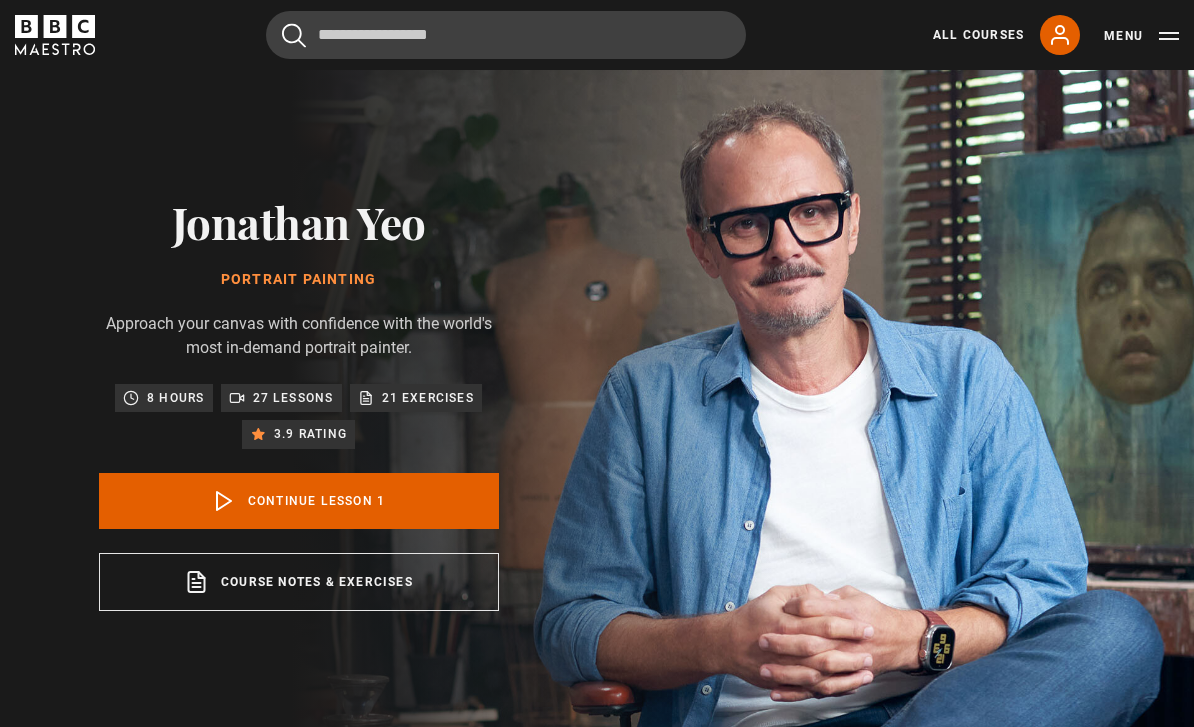 scroll, scrollTop: 801, scrollLeft: 0, axis: vertical 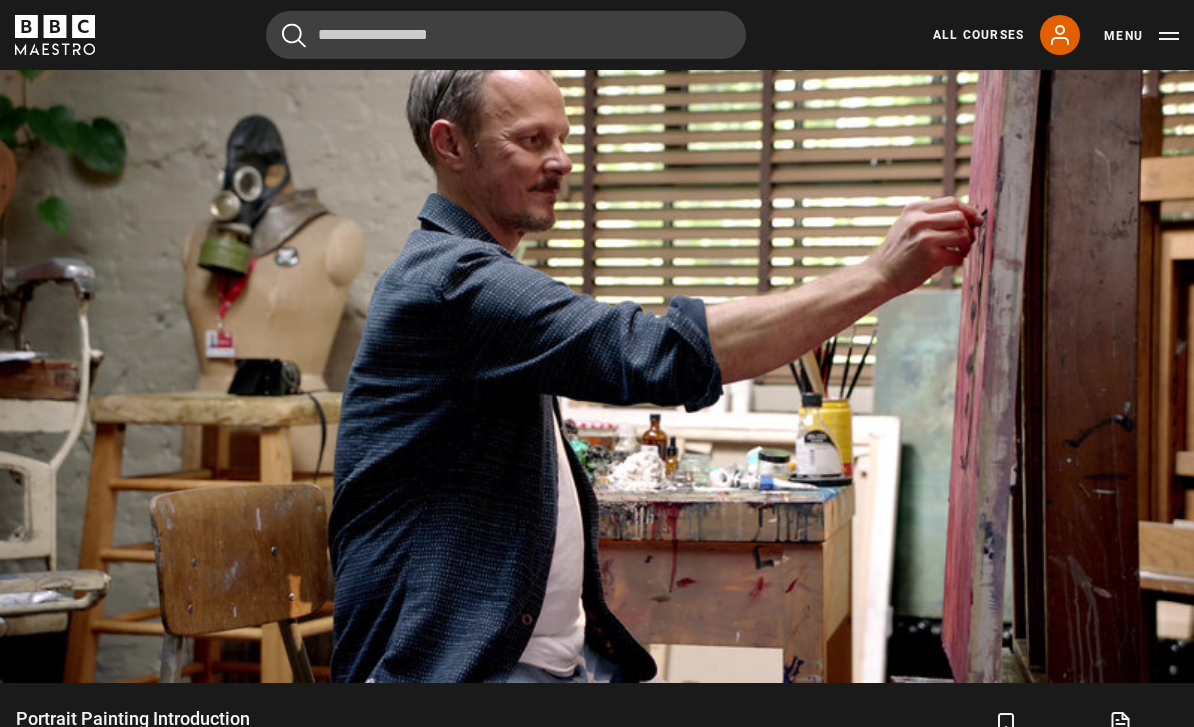 click on "Video Player is loading. Play Lesson Portrait Painting Introduction 10s Skip Back 10 seconds Pause 10s Skip Forward 10 seconds Loaded :  73.31% Pause Mute Current Time  5:34 - Duration  8:38
[NAME]
Lesson 1
Portrait Painting Introduction
1x Playback Rate 2x 1.5x 1x , selected 0.5x Captions captions off , selected English  Captions This is a modal window.
Lesson Completed
Up next
History of the portrait maker
Cancel
Do you want to save this lesson?
Save lesson" at bounding box center (597, 347) 